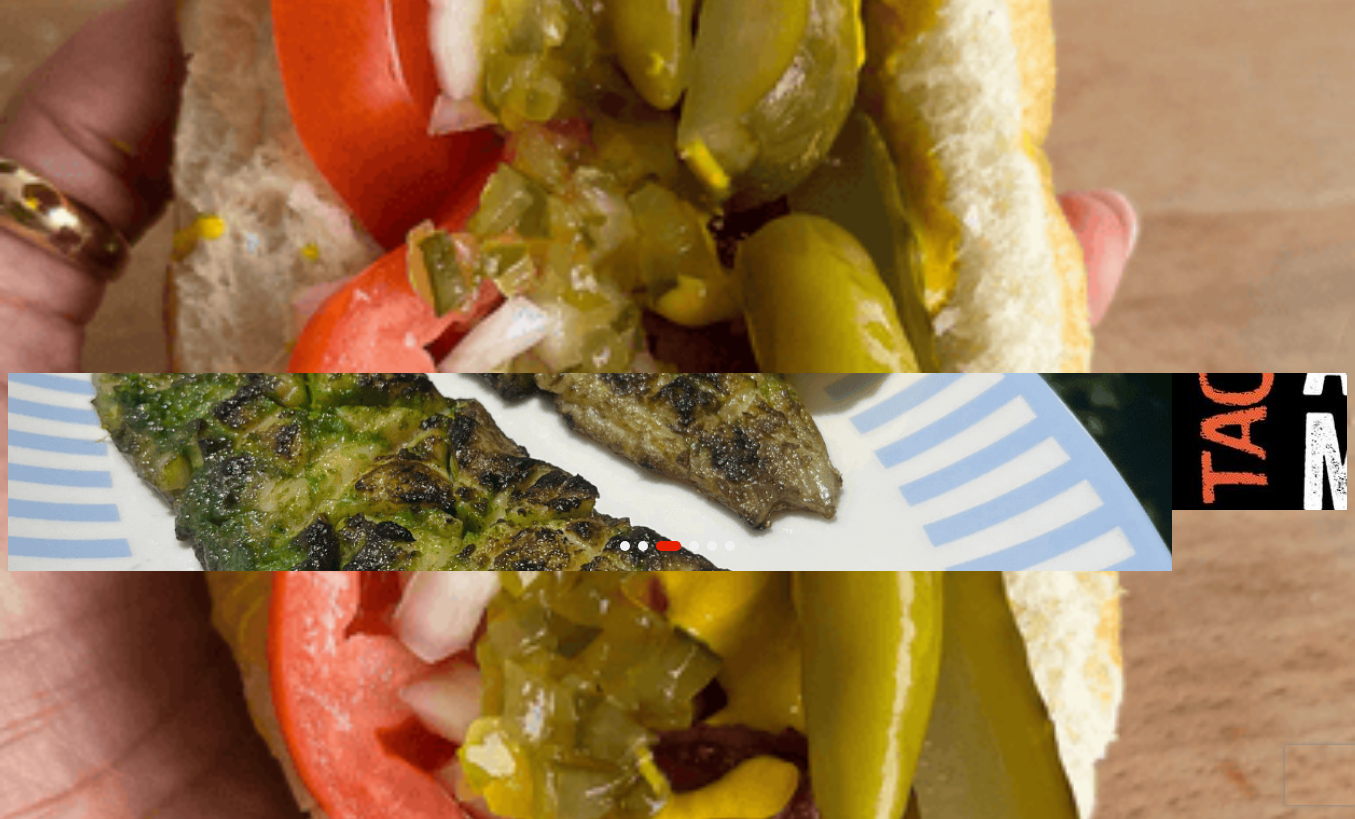 scroll, scrollTop: 0, scrollLeft: 0, axis: both 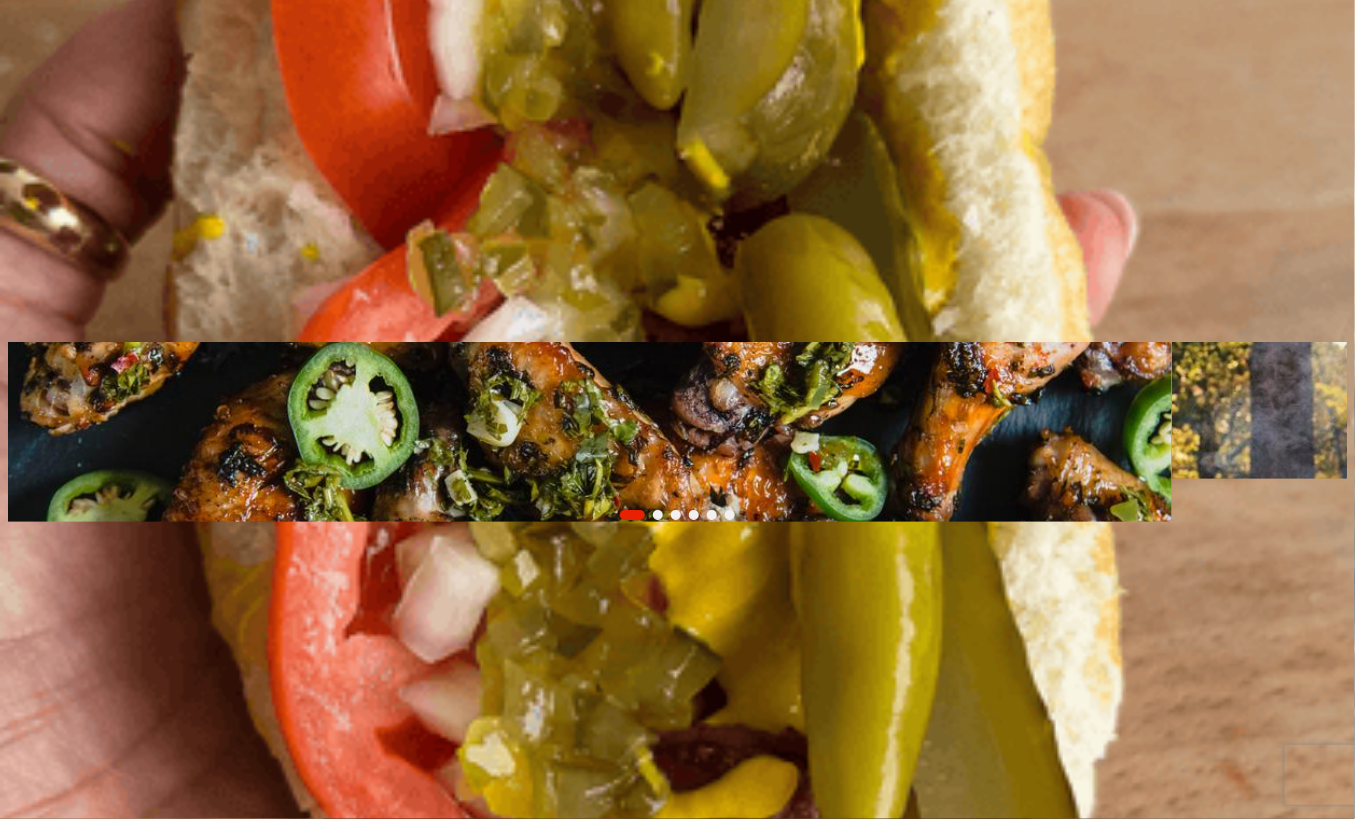 click on "Recipes" at bounding box center (33, 233) 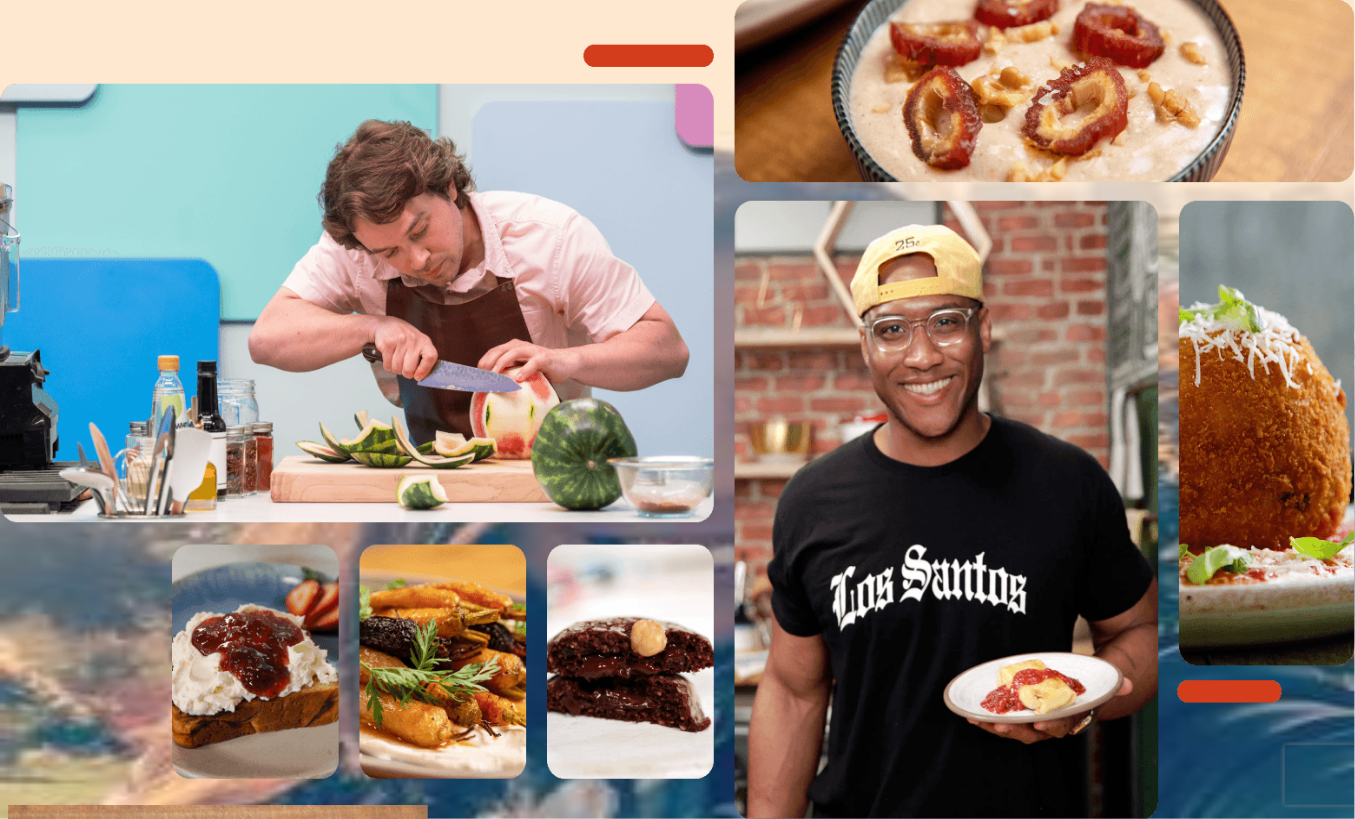 click at bounding box center [96, 427] 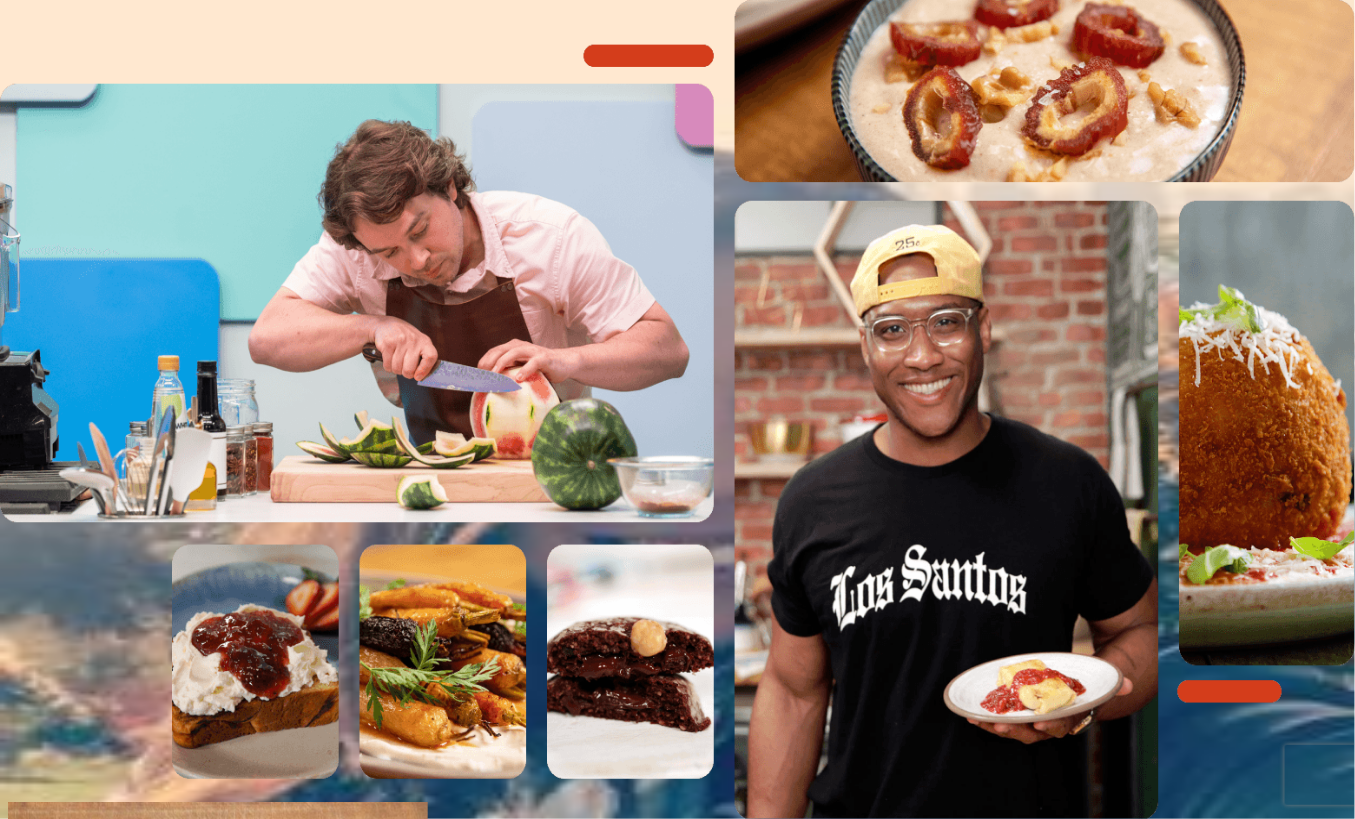 type on "Marbled Mud Cake" 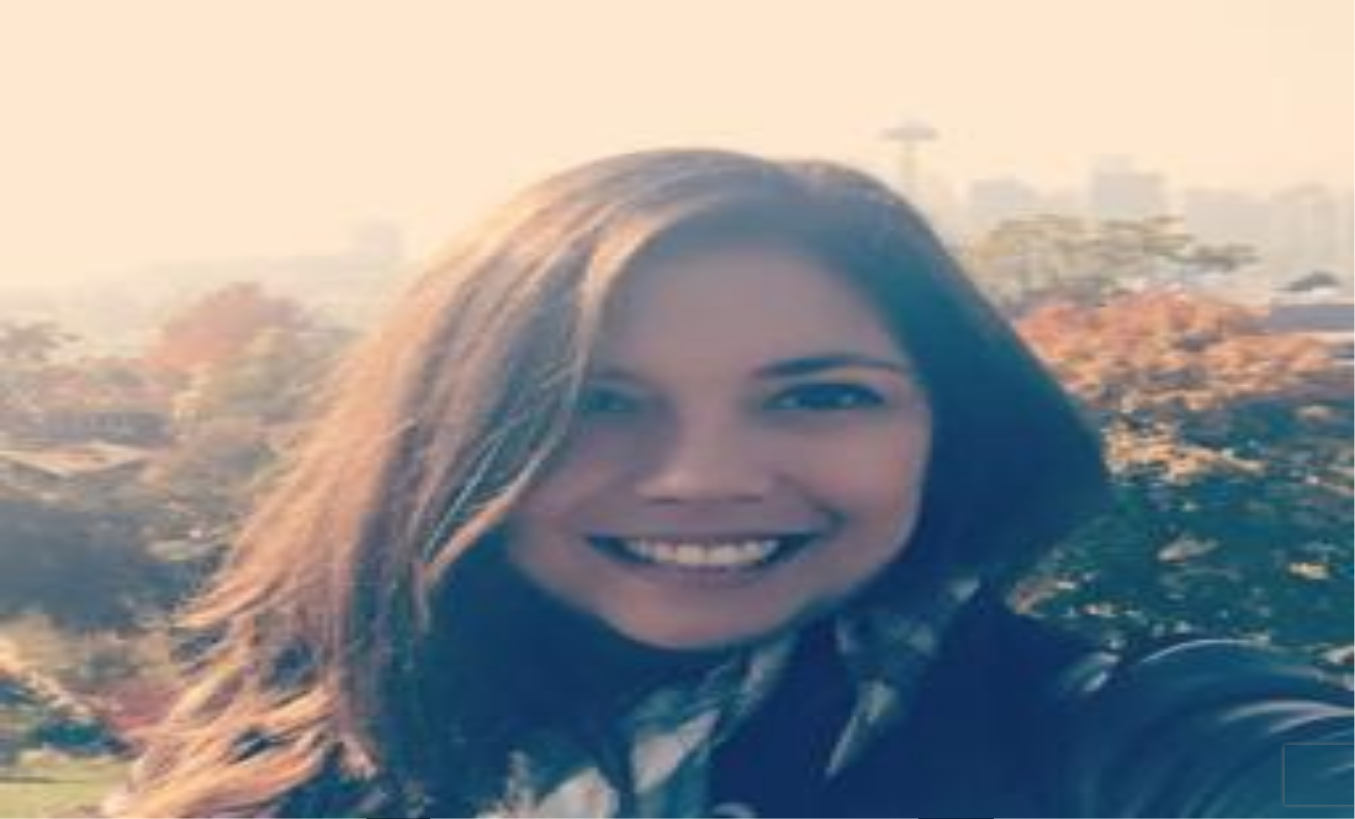 scroll, scrollTop: 32, scrollLeft: 0, axis: vertical 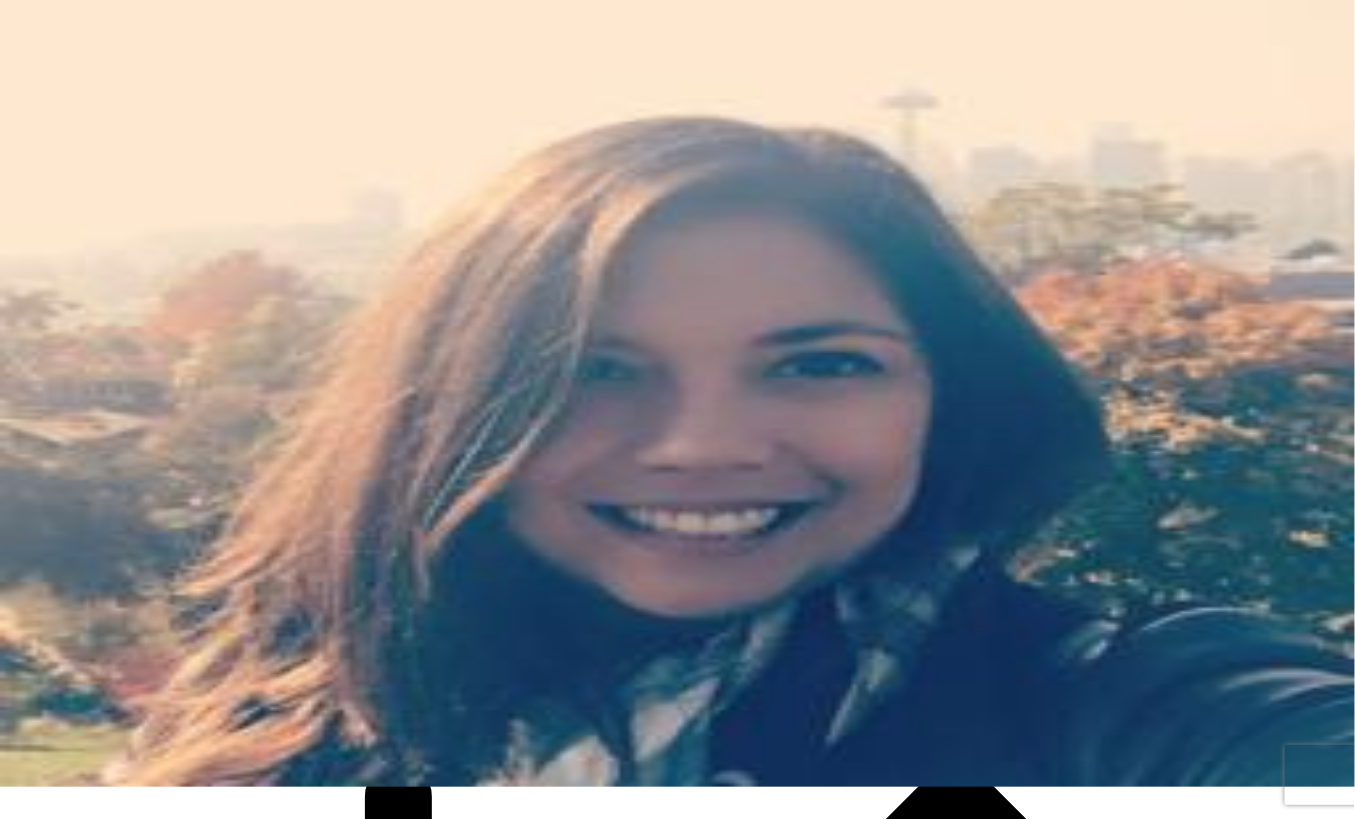 click on "Marbled Mud Cake" at bounding box center [110, 2305] 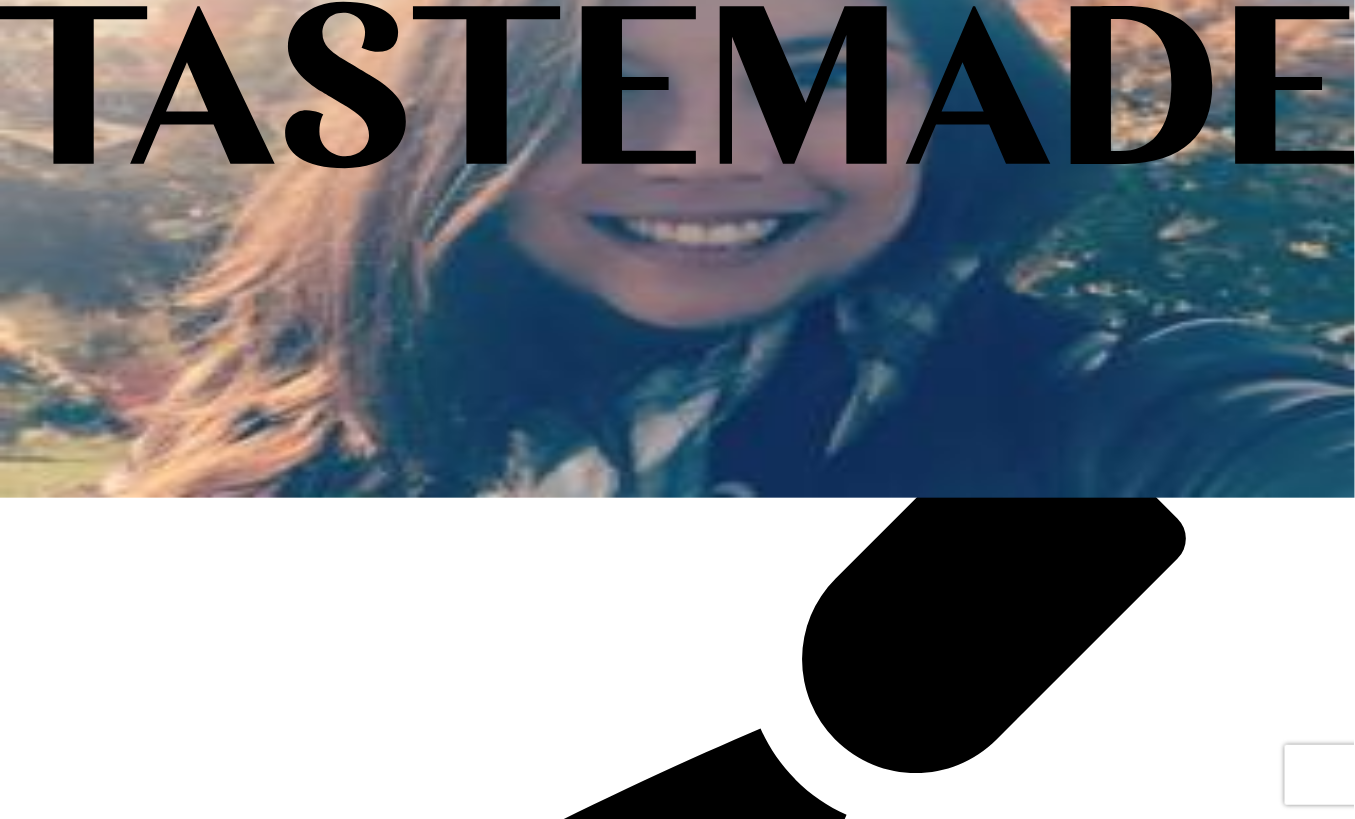 scroll, scrollTop: 304, scrollLeft: 0, axis: vertical 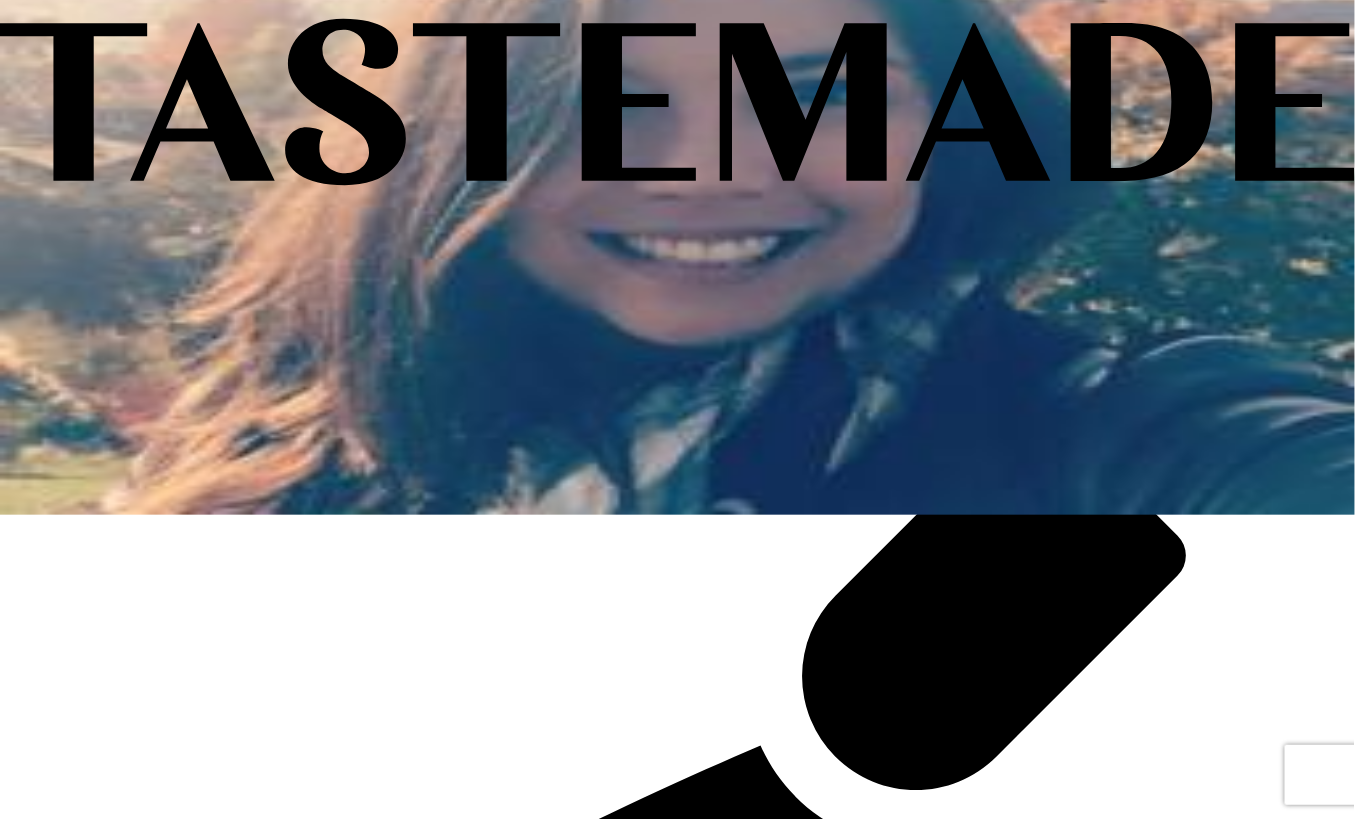 click at bounding box center [677, 5604] 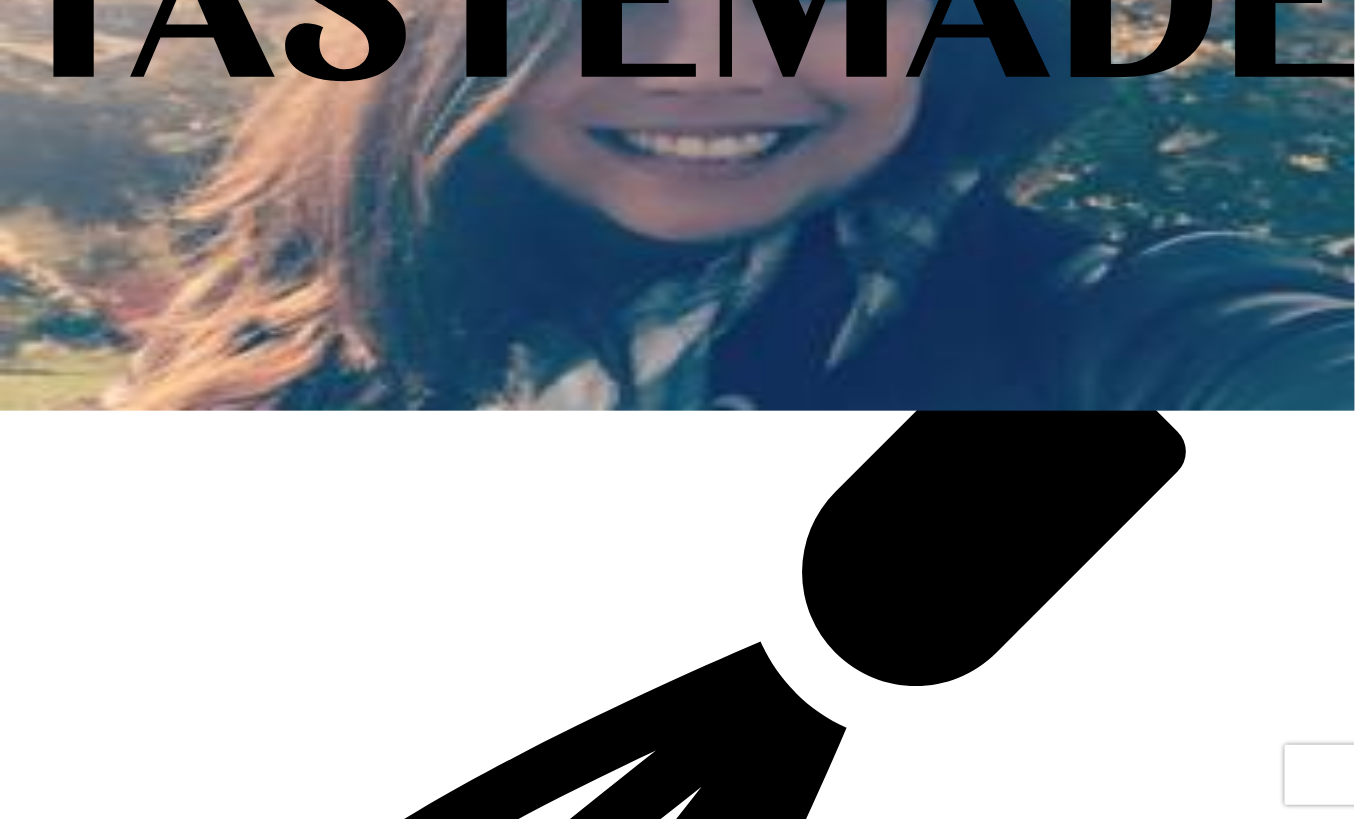 scroll, scrollTop: 425, scrollLeft: 0, axis: vertical 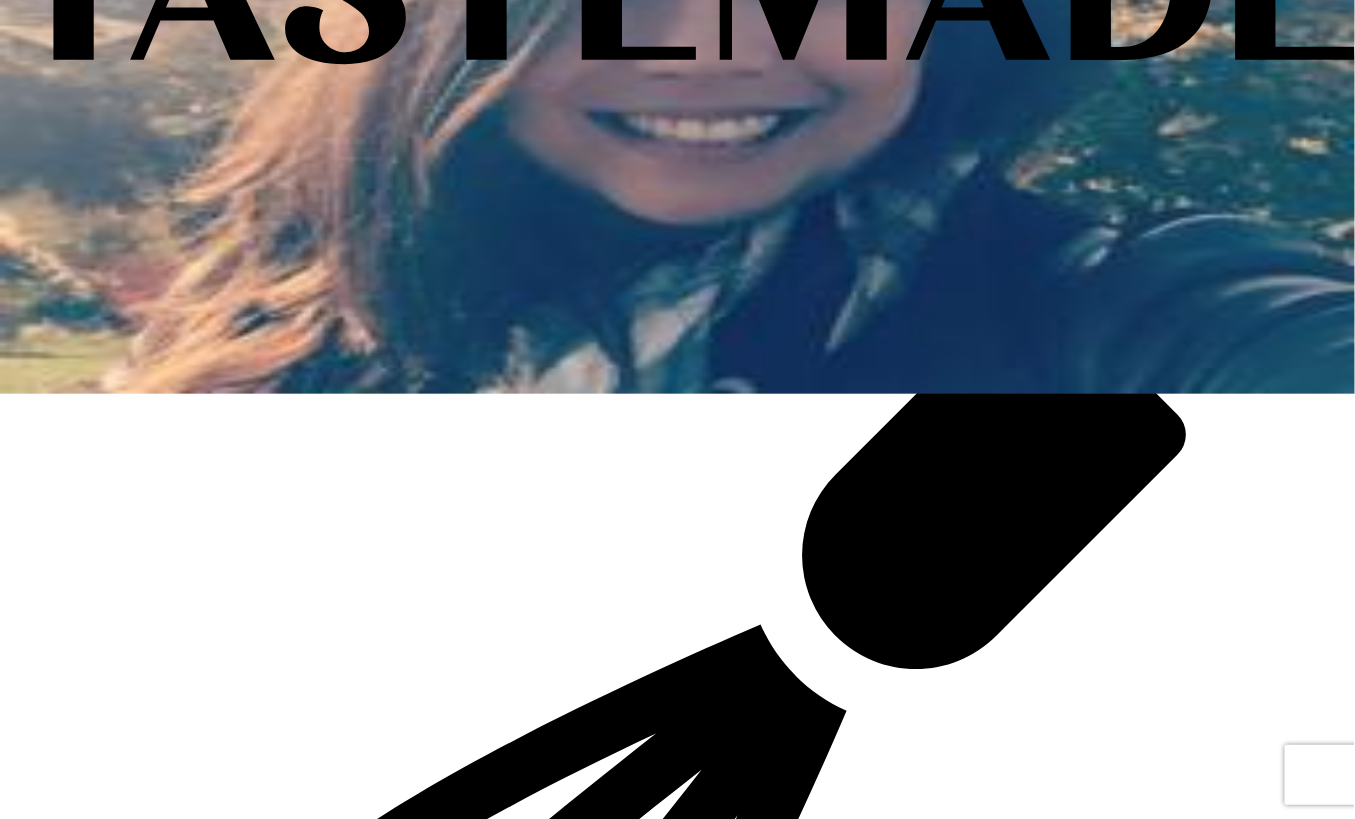 click on "0:08" at bounding box center (121, 10031) 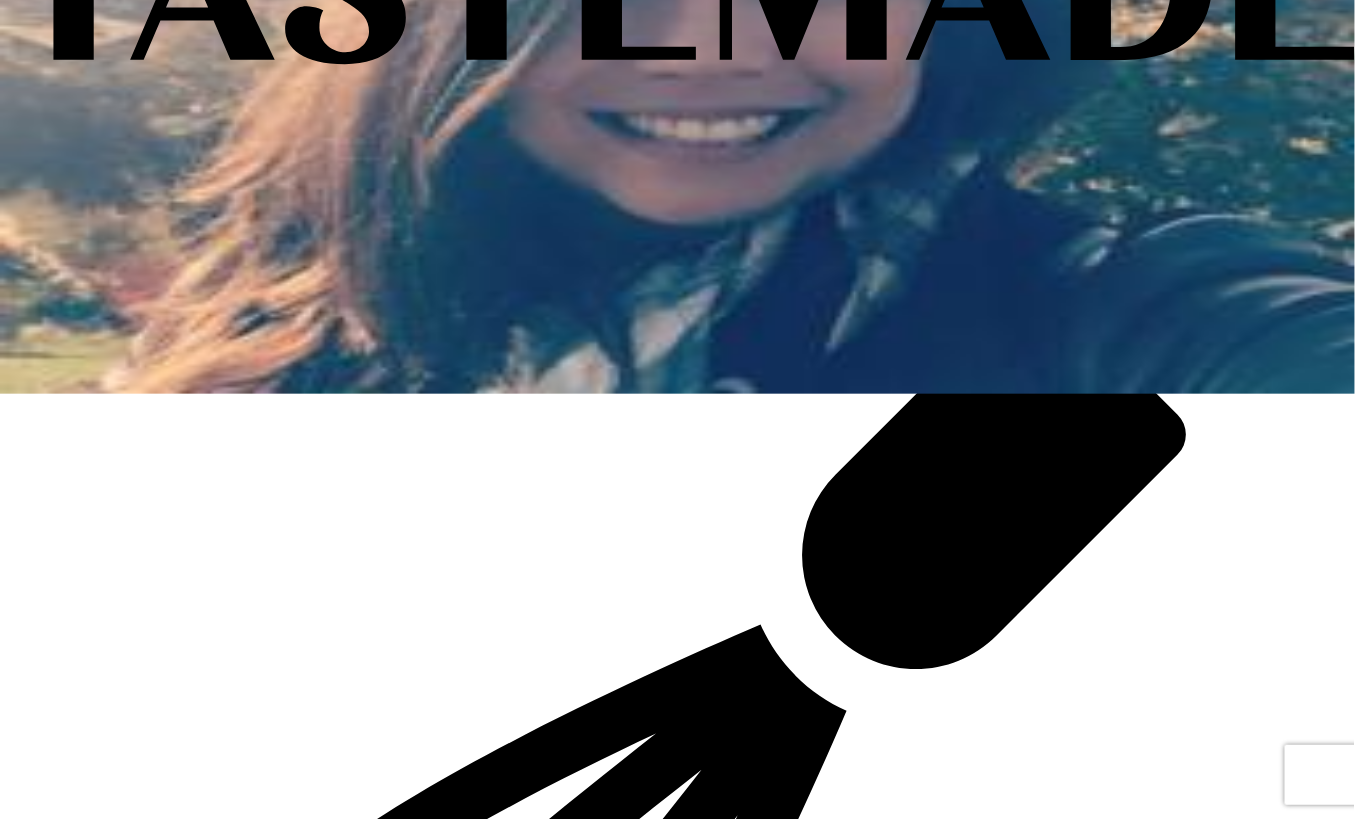 click on "Loaded :  92.49% 0:41 0:32" at bounding box center [656, 10031] 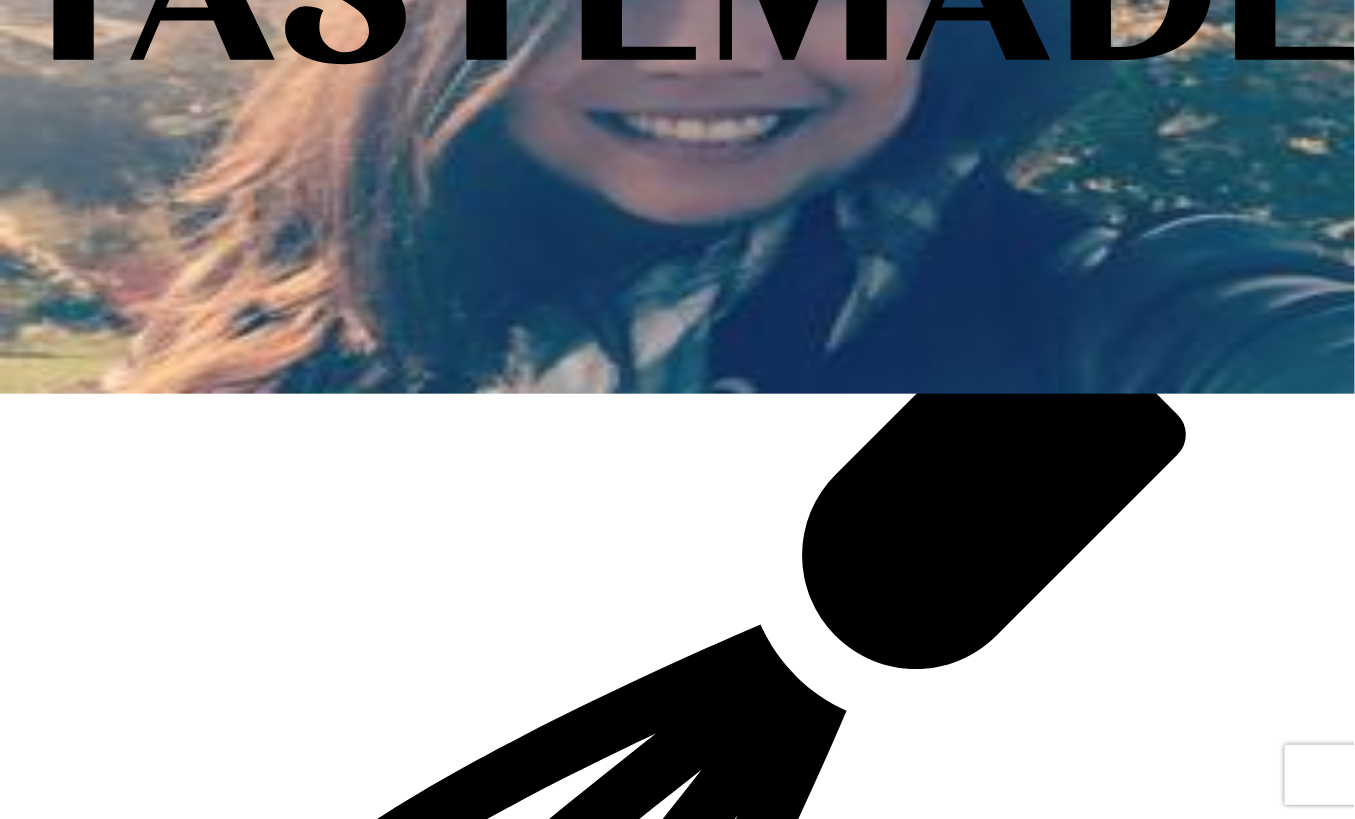 click on "Loaded :  100.00% 0:03 0:49" at bounding box center (656, 10031) 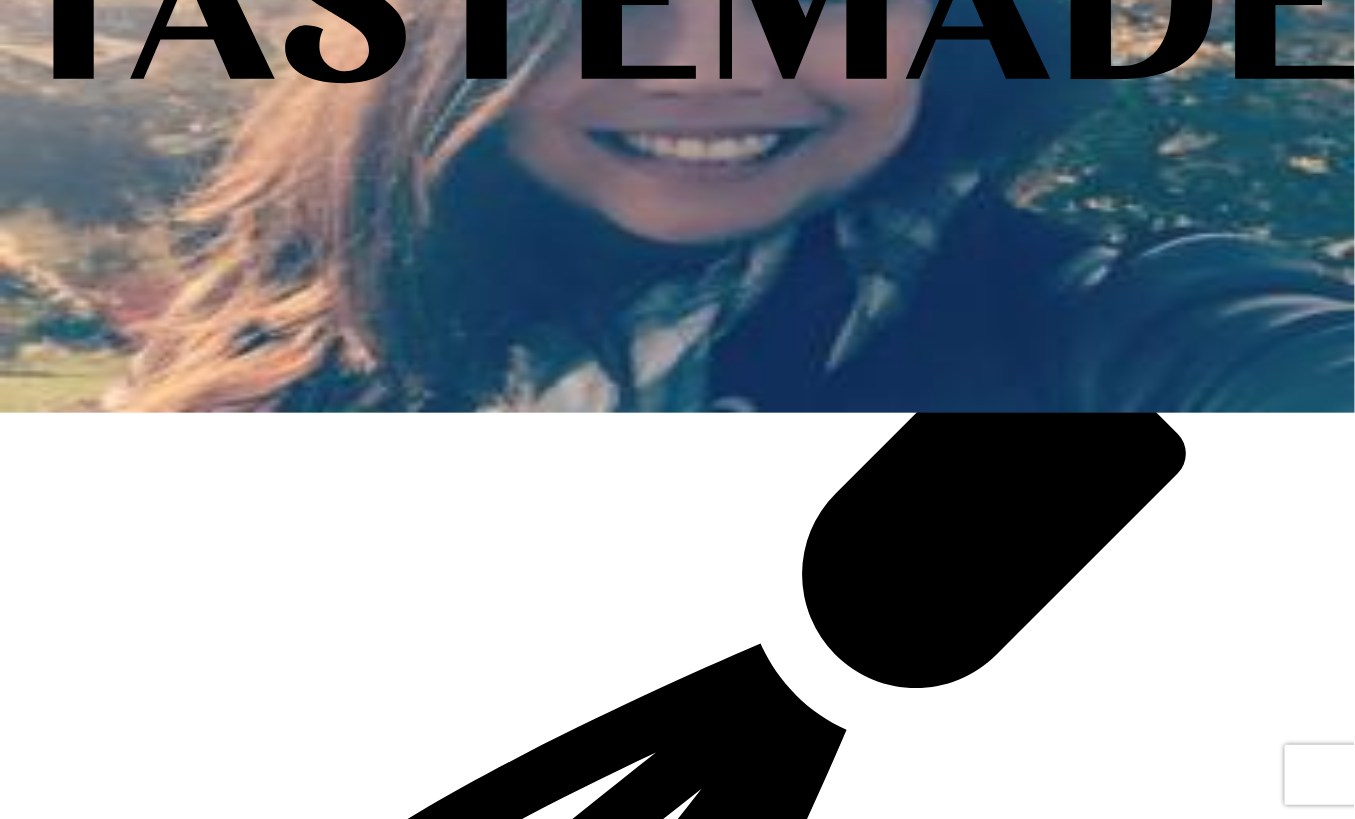 scroll, scrollTop: 402, scrollLeft: 0, axis: vertical 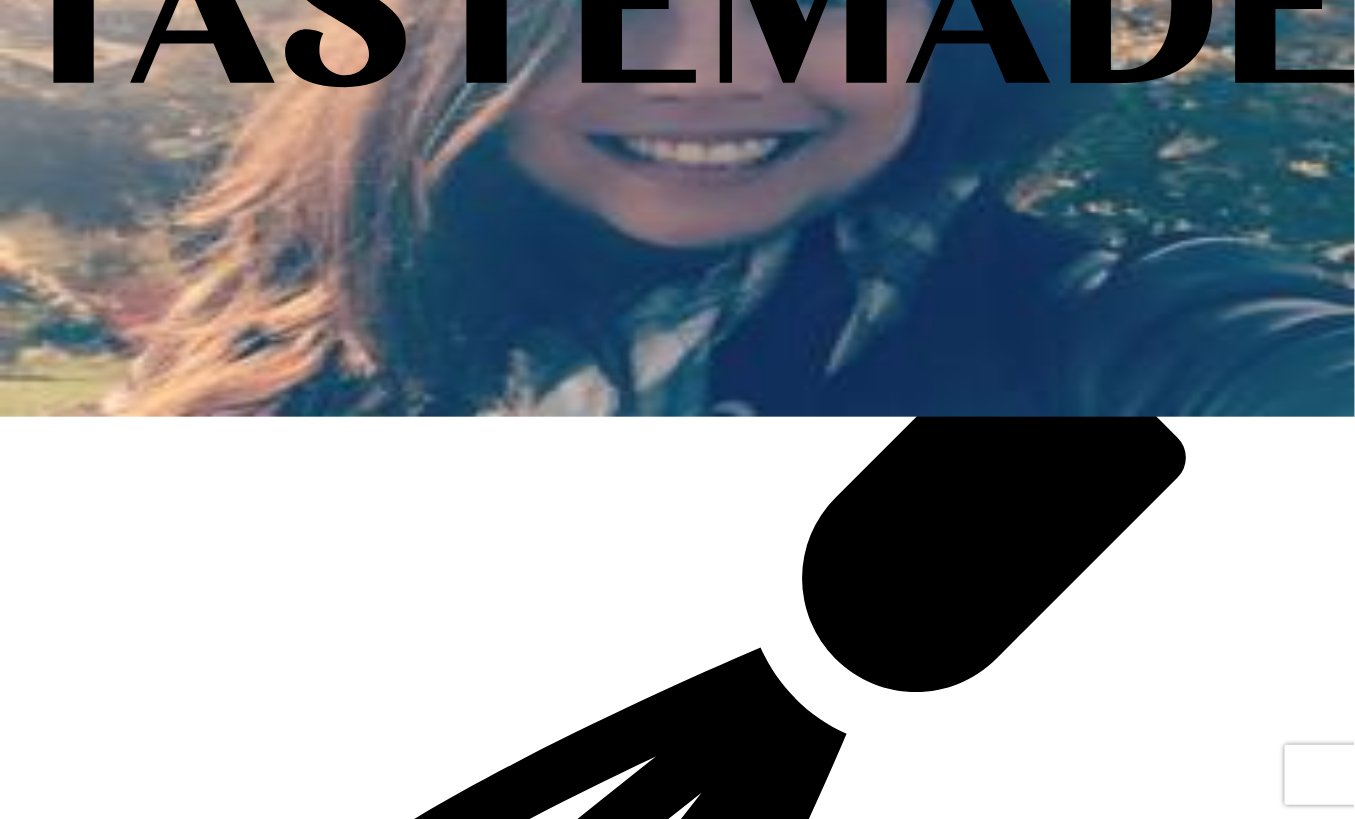 click at bounding box center (28, 10054) 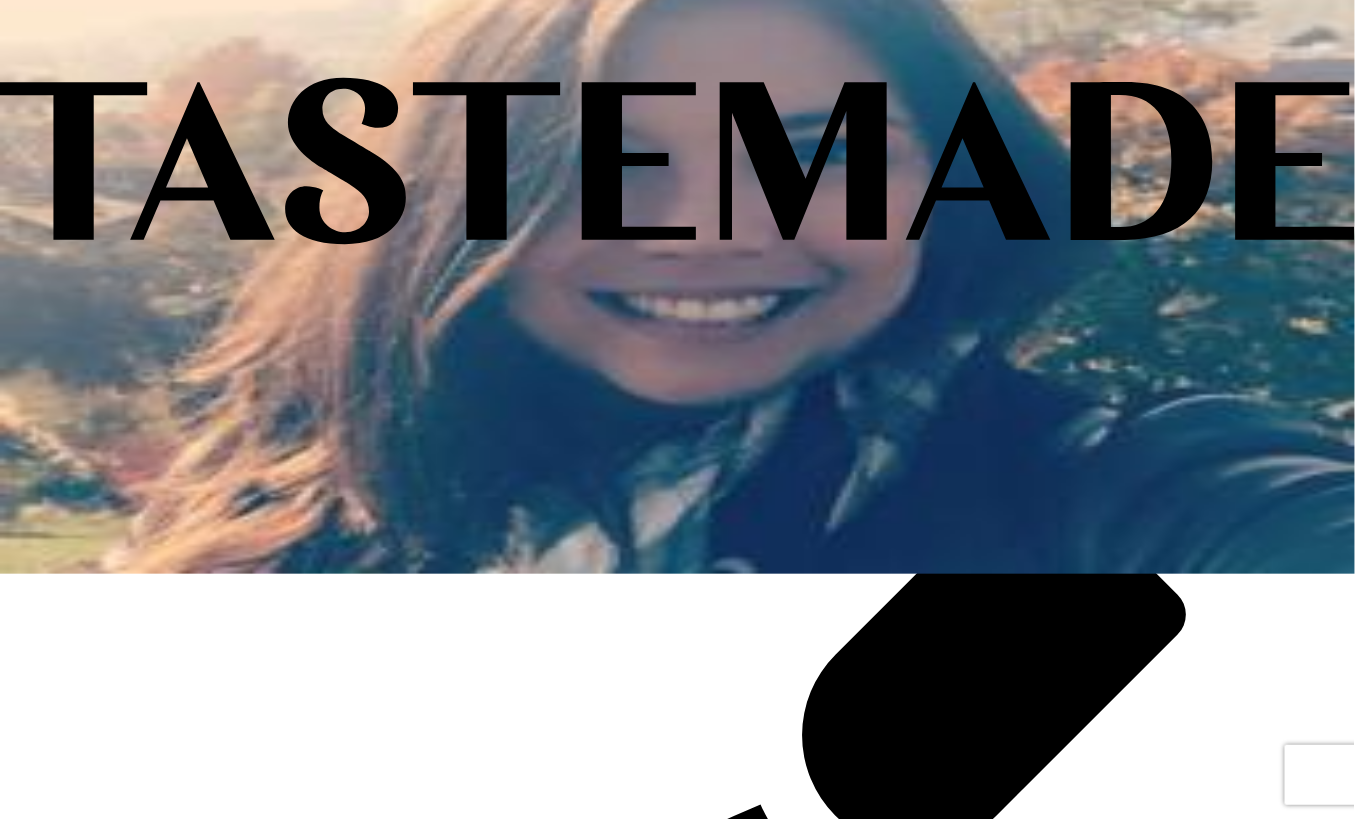 scroll, scrollTop: 128, scrollLeft: 0, axis: vertical 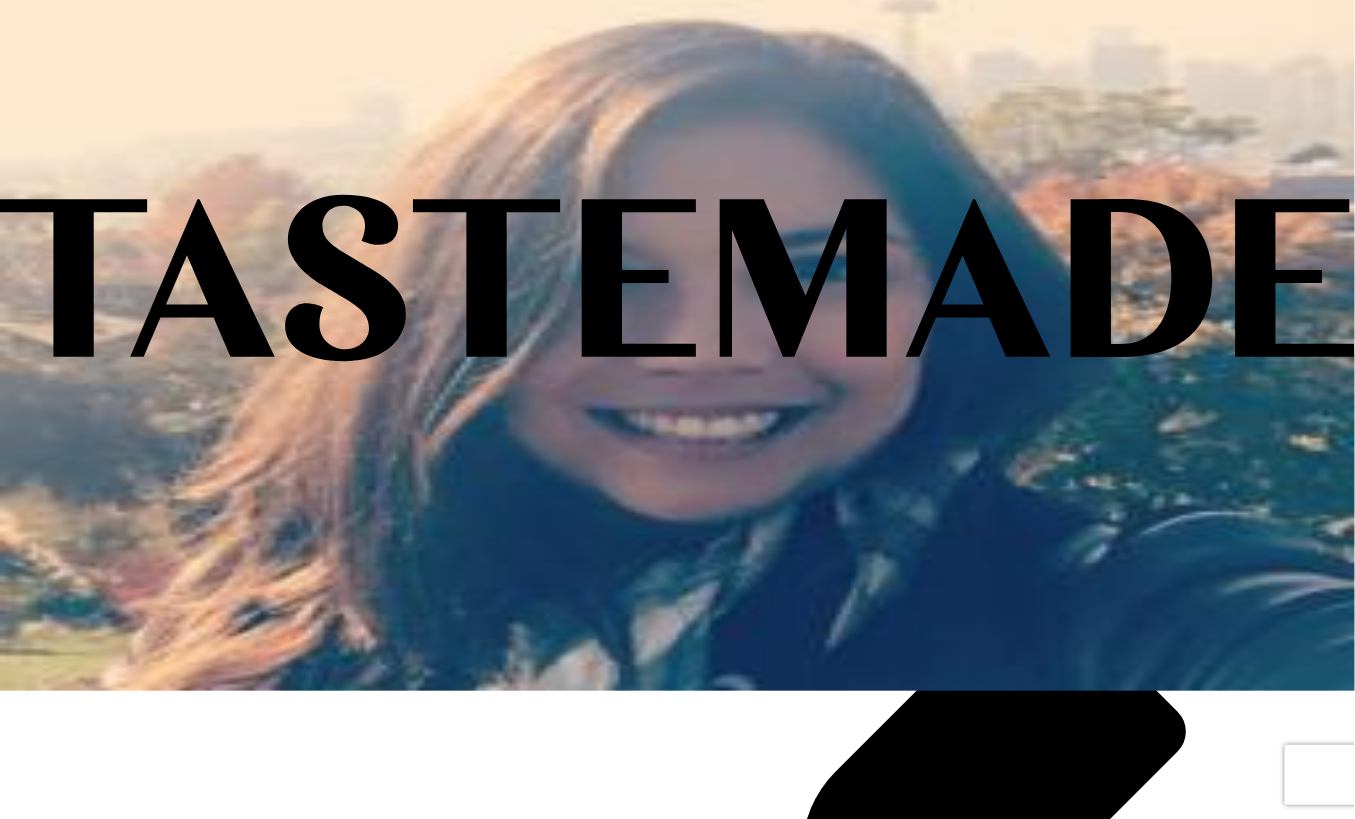 click at bounding box center [677, -50] 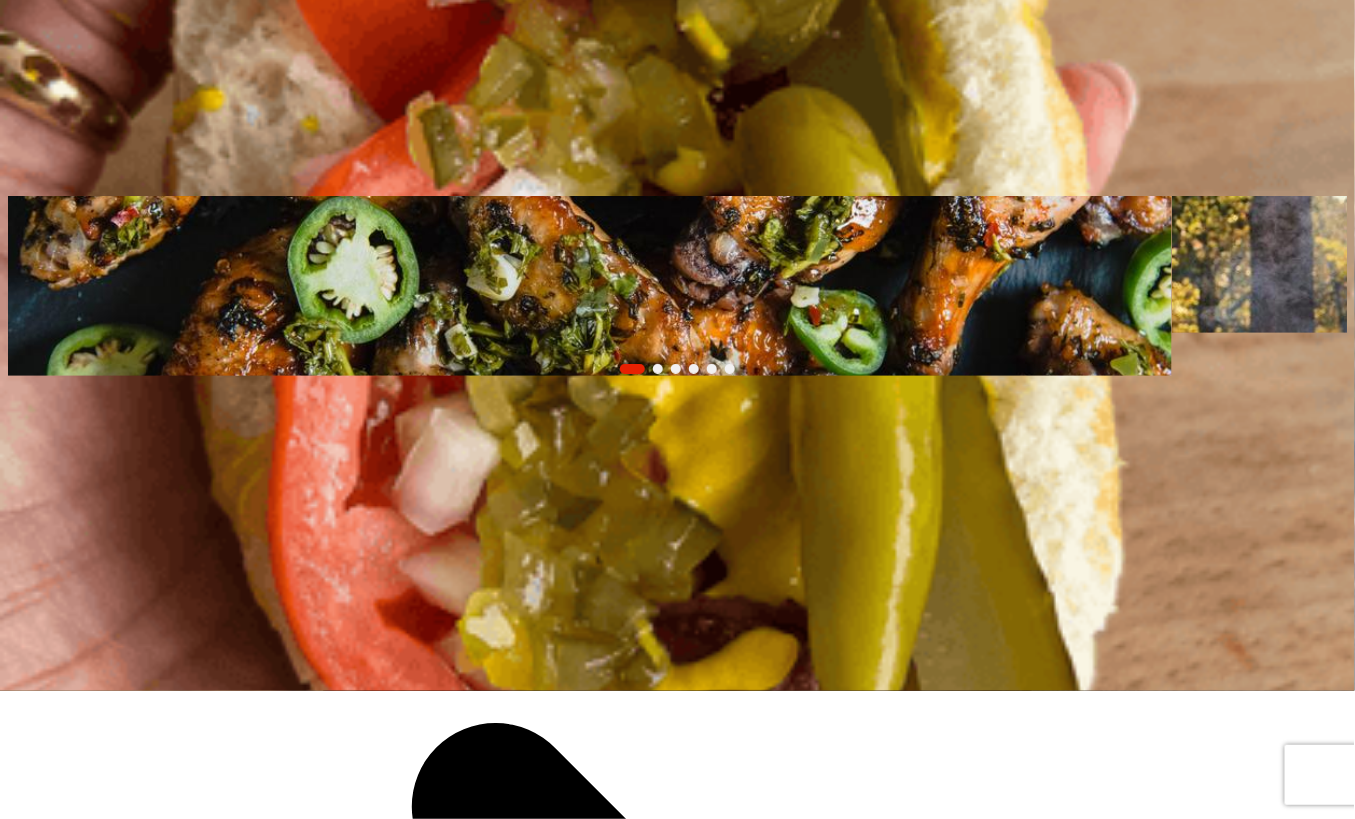 scroll, scrollTop: 0, scrollLeft: 0, axis: both 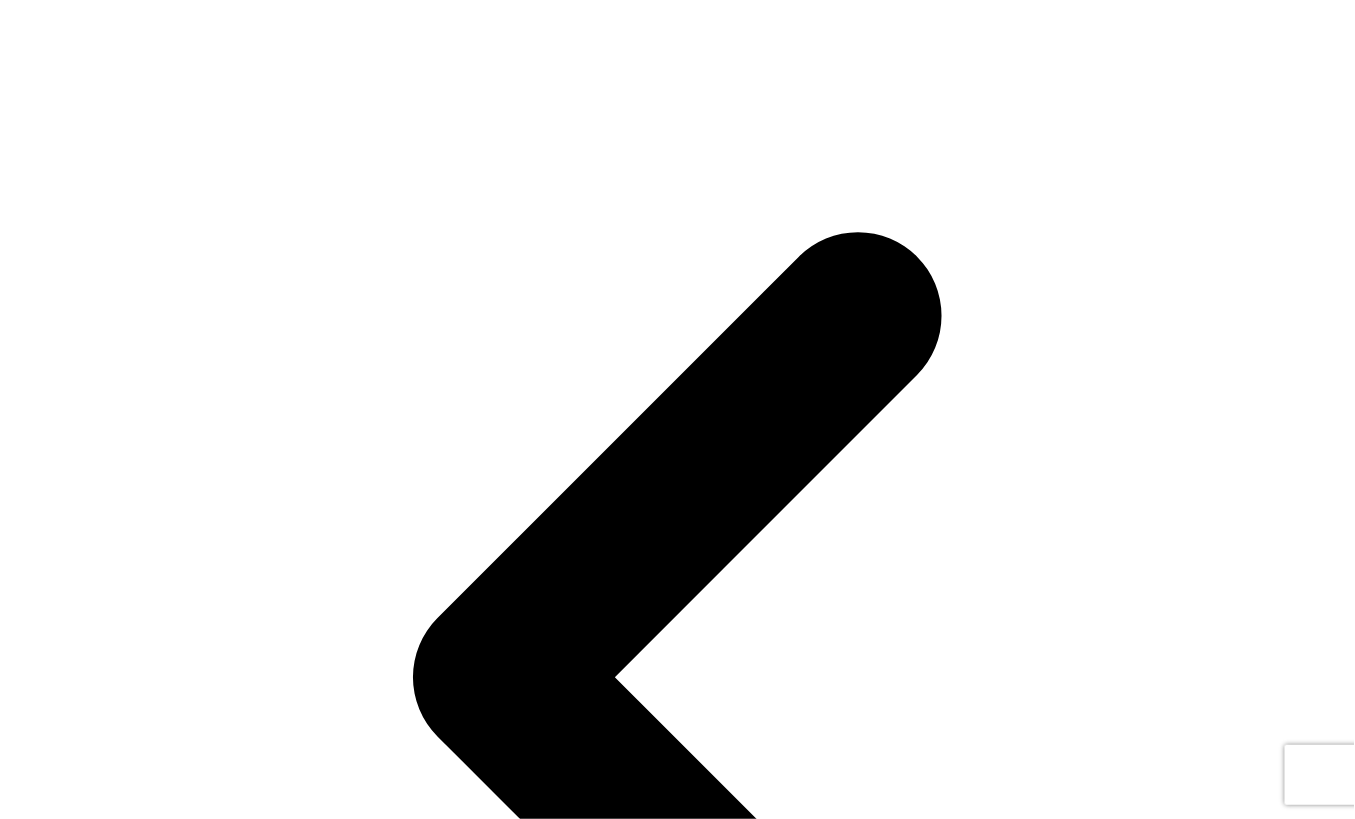 click on "Users" at bounding box center (960, 1395) 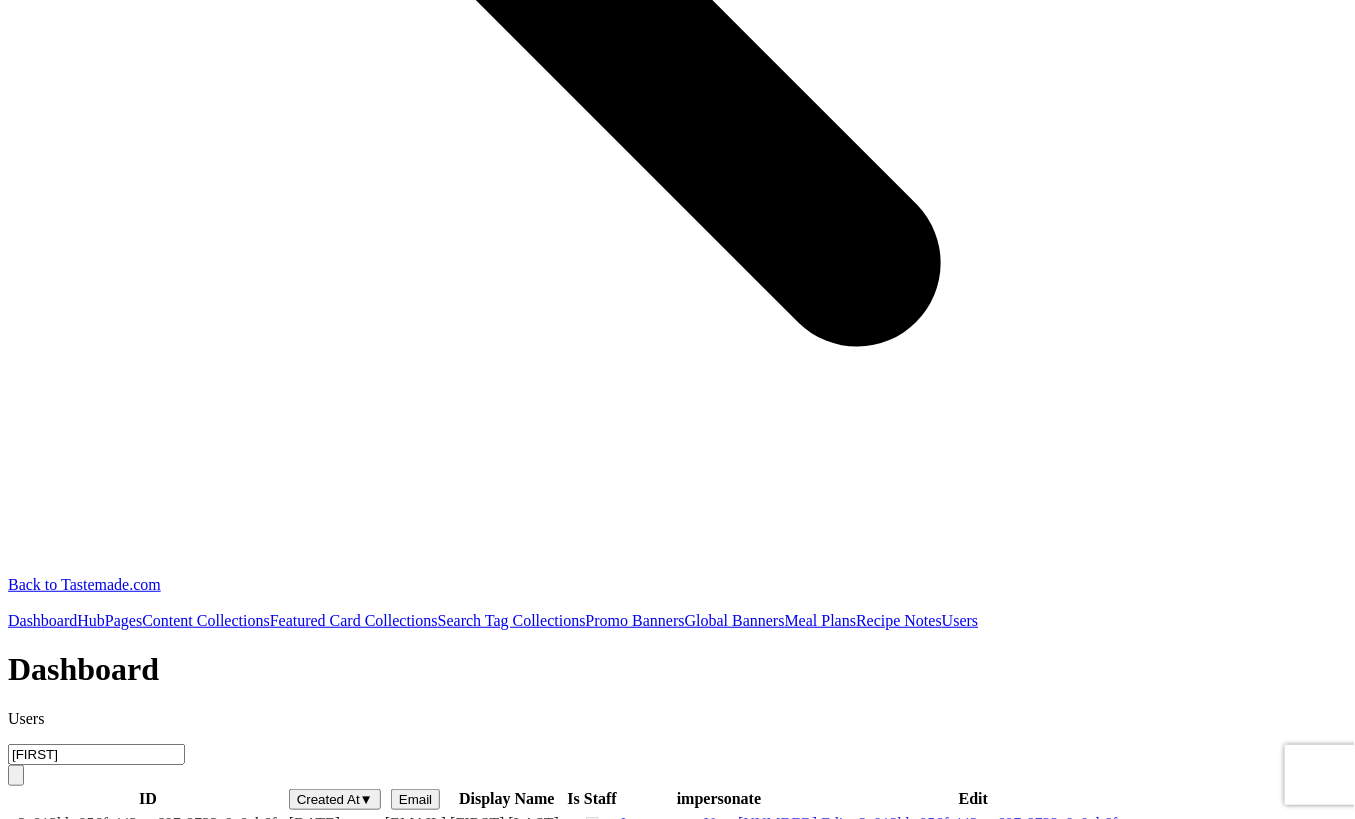 scroll, scrollTop: 0, scrollLeft: 0, axis: both 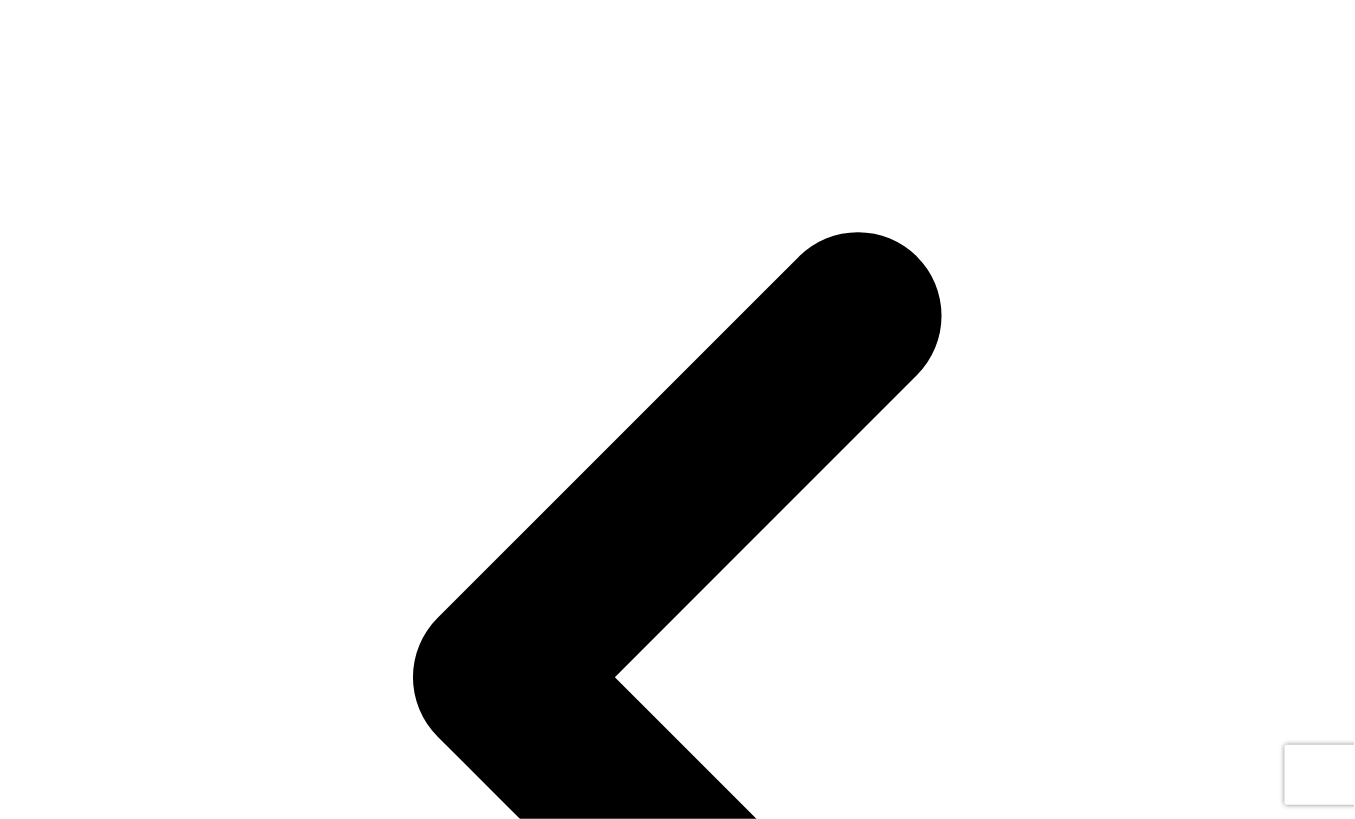 click on "[FIRST]" at bounding box center [96, 1529] 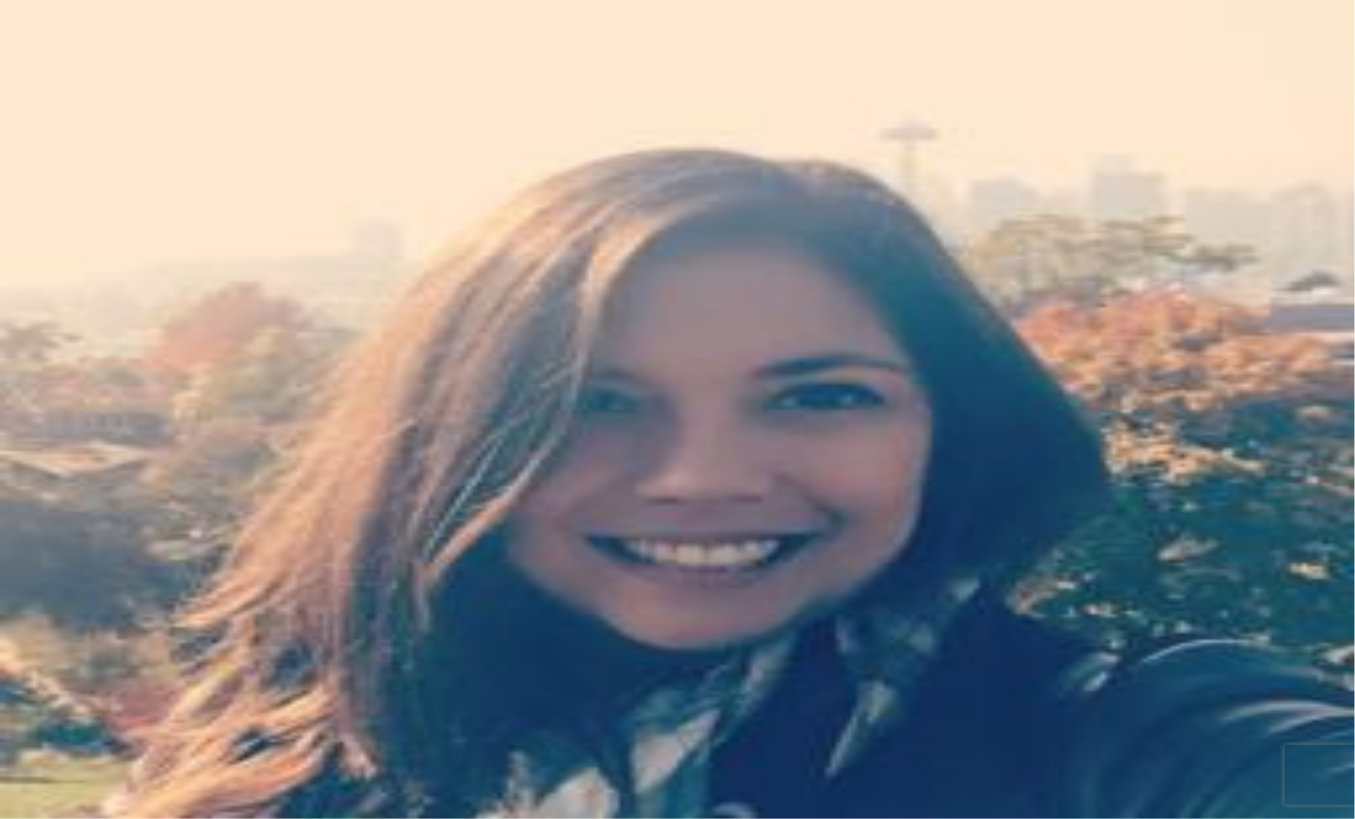 click at bounding box center [96, 520] 